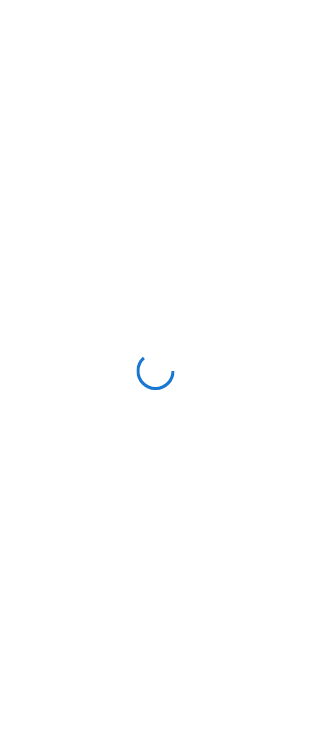 scroll, scrollTop: 0, scrollLeft: 0, axis: both 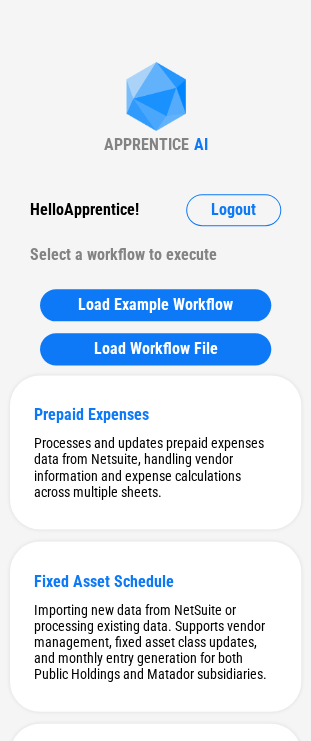 drag, startPoint x: 61, startPoint y: 124, endPoint x: 16, endPoint y: 123, distance: 45.01111 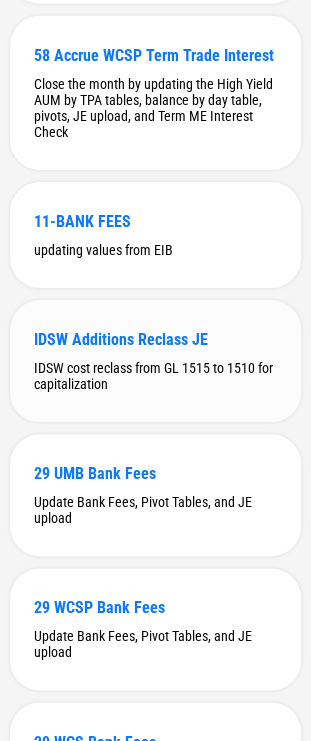 click on "IDSW Additions Reclass JE" at bounding box center [155, 339] 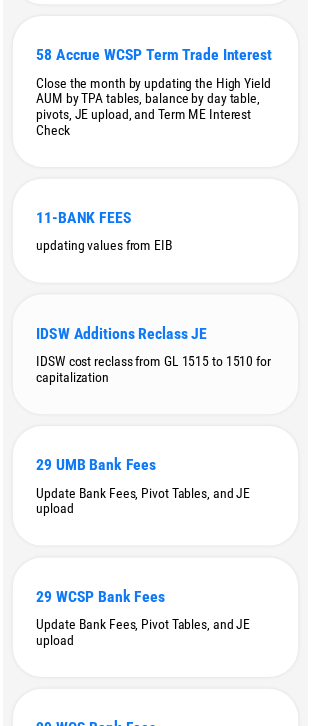 scroll, scrollTop: 0, scrollLeft: 0, axis: both 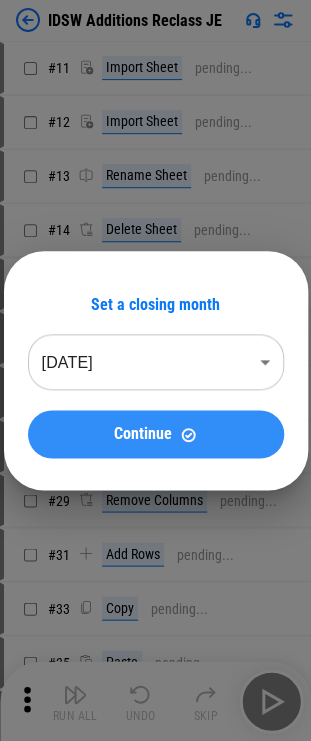 click on "Continue" at bounding box center (143, 434) 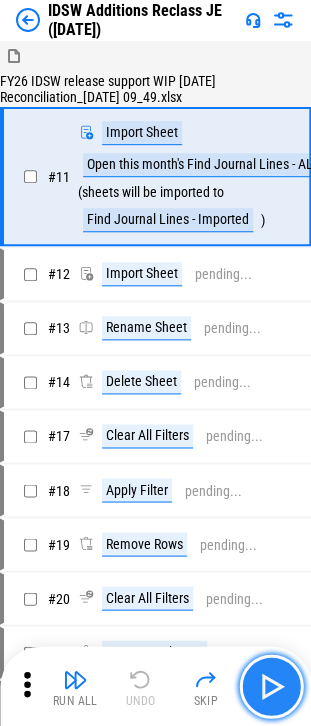 click at bounding box center (271, 686) 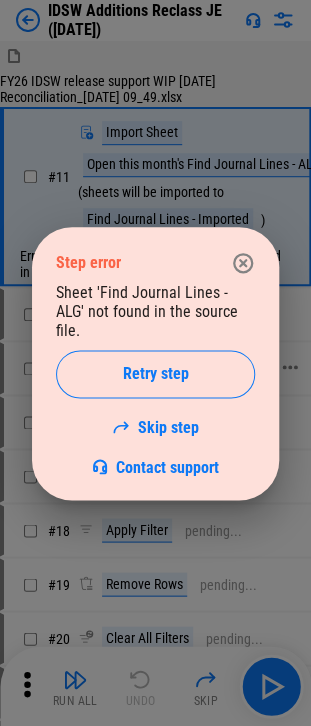 click on "Retry step" at bounding box center (155, 374) 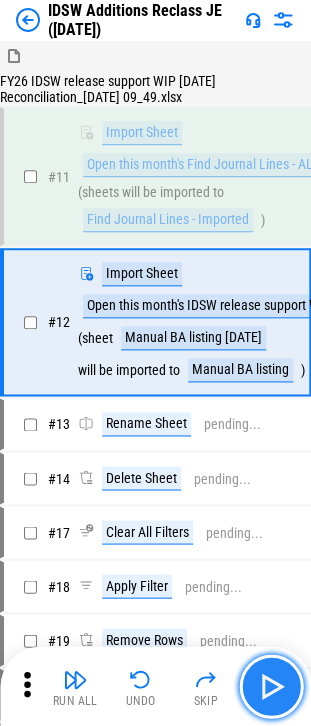 click at bounding box center [271, 686] 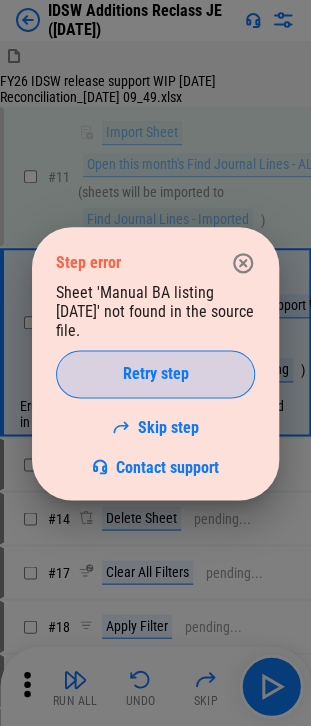 click on "Retry step" at bounding box center [156, 374] 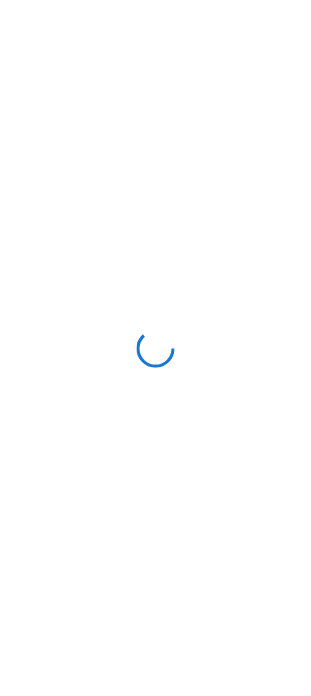 scroll, scrollTop: 0, scrollLeft: 0, axis: both 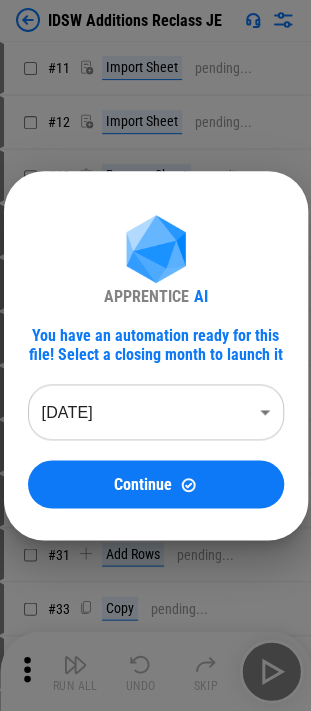 drag, startPoint x: 215, startPoint y: 483, endPoint x: 242, endPoint y: 514, distance: 41.109608 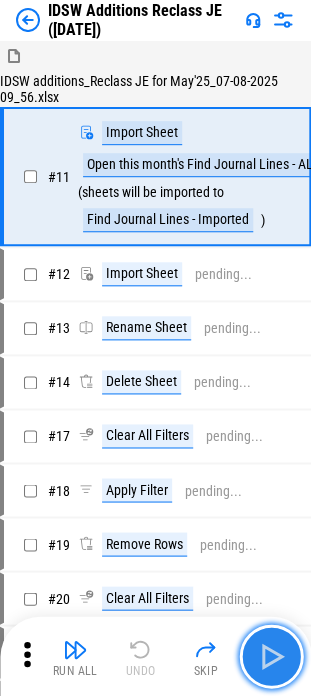 click at bounding box center (271, 656) 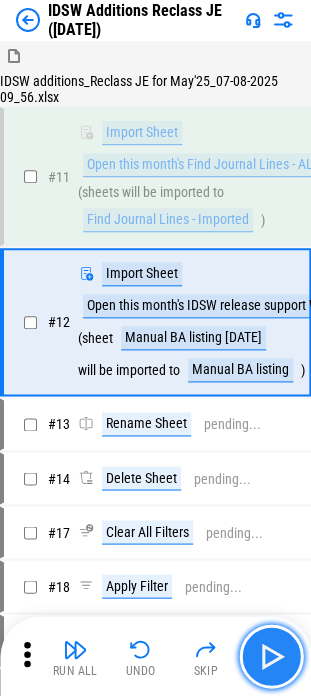 click at bounding box center [271, 656] 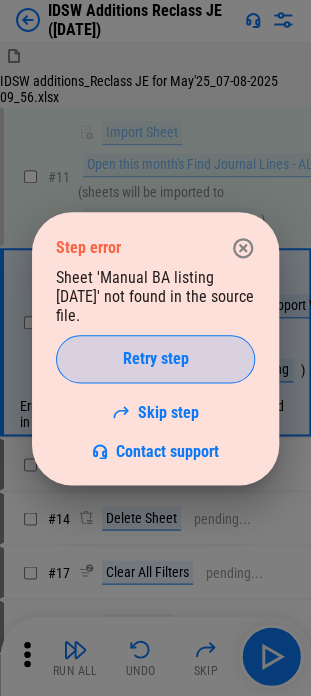 click on "Retry step" at bounding box center (155, 359) 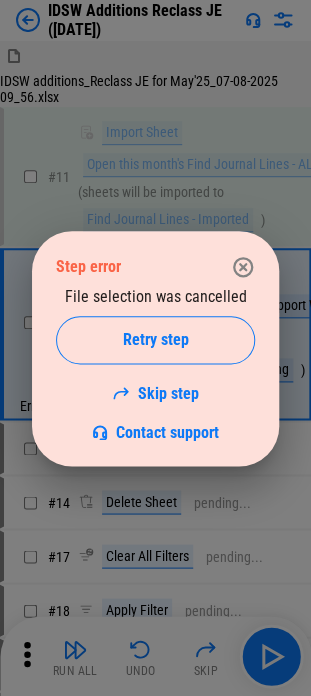click on "Step error File selection was cancelled Retry step Skip step Contact support" at bounding box center (155, 348) 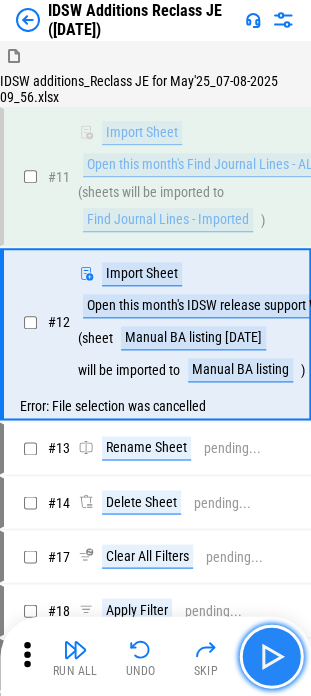 click at bounding box center [271, 656] 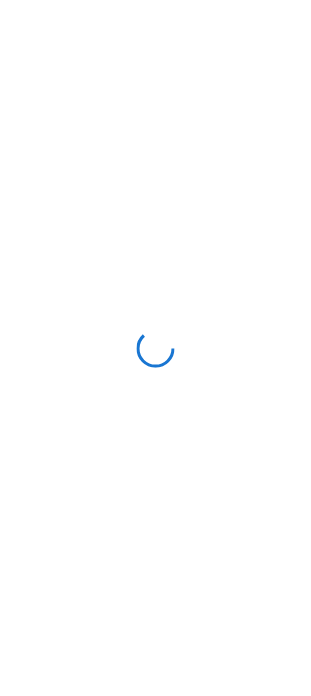 scroll, scrollTop: 0, scrollLeft: 0, axis: both 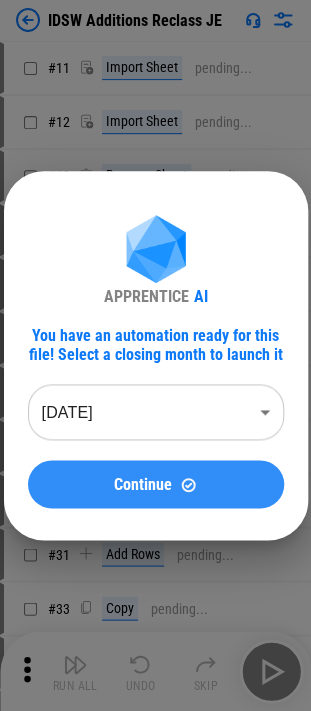 click on "Continue" at bounding box center (143, 484) 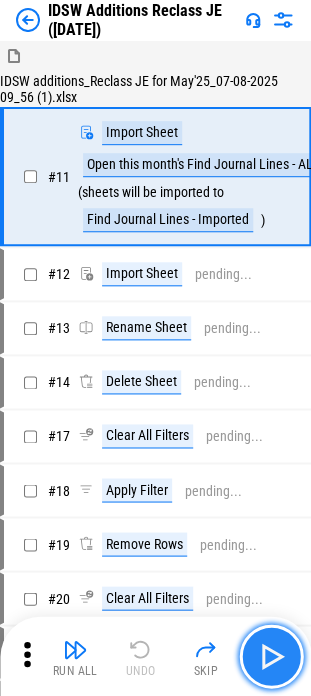 click at bounding box center [271, 656] 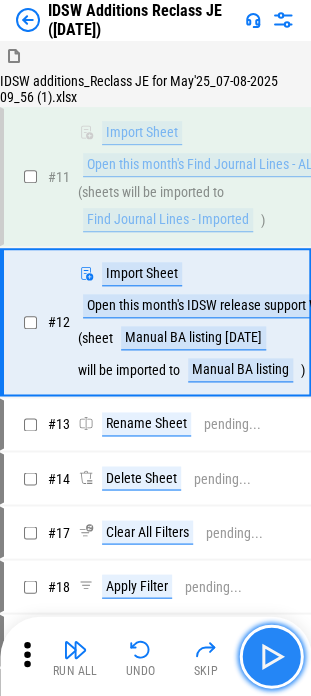 click at bounding box center [271, 656] 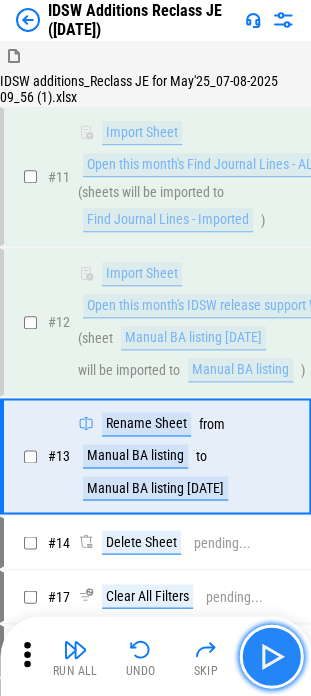 click at bounding box center (271, 656) 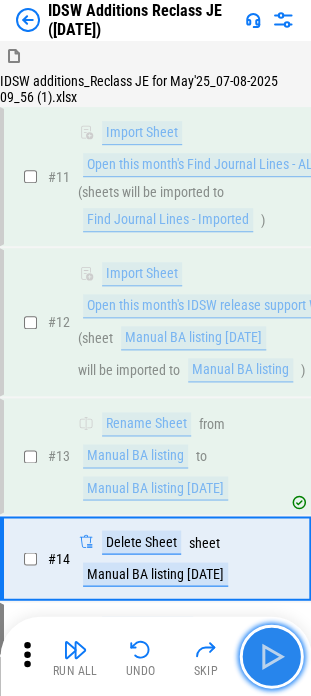 click at bounding box center [271, 656] 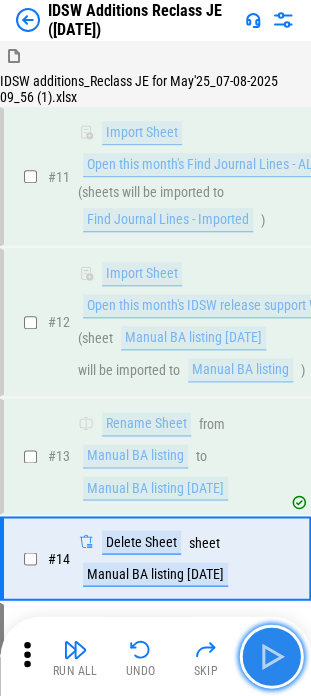 click at bounding box center [271, 656] 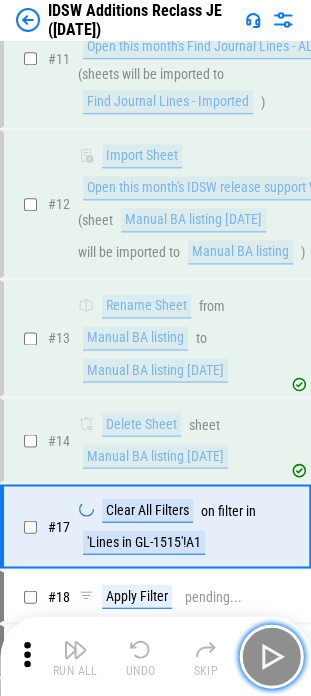 click at bounding box center (271, 656) 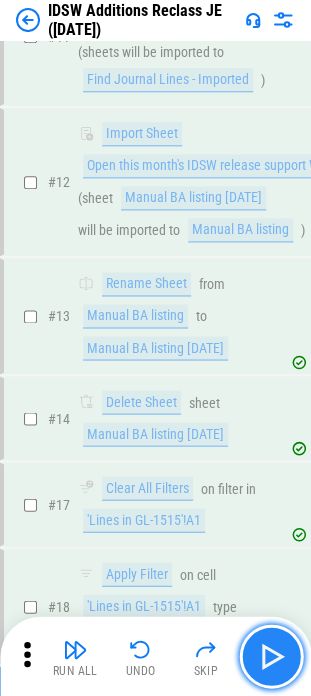 click at bounding box center [271, 656] 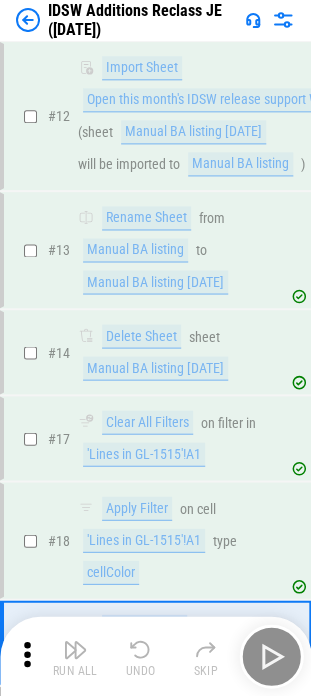 click on "Run All Undo Skip" at bounding box center [157, 656] 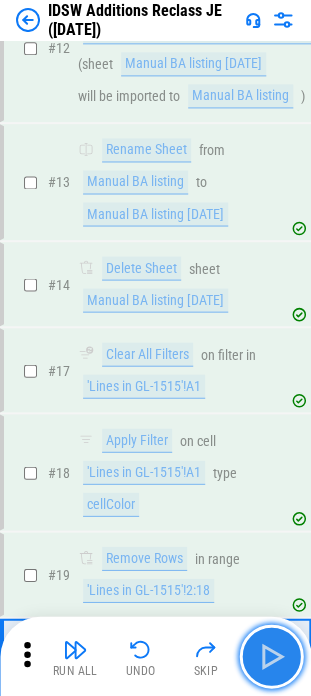 click at bounding box center (271, 656) 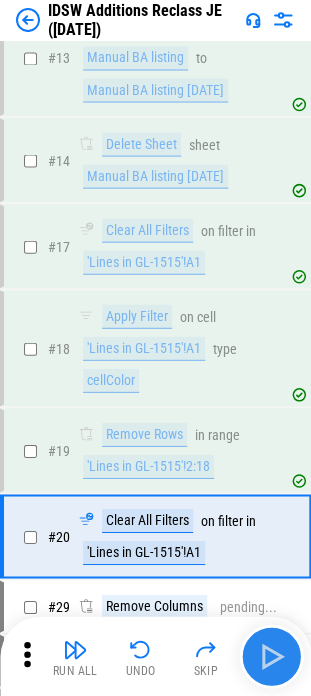 click on "Run All Undo Skip" at bounding box center [157, 656] 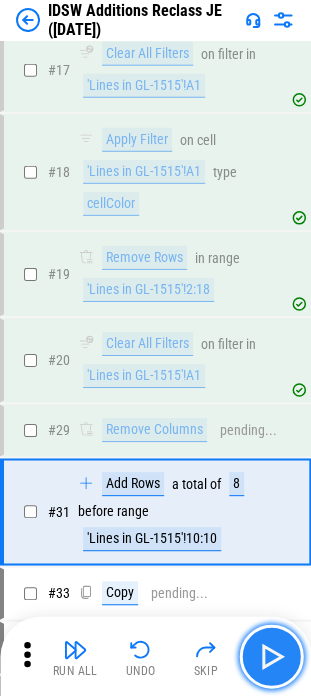 click at bounding box center (271, 656) 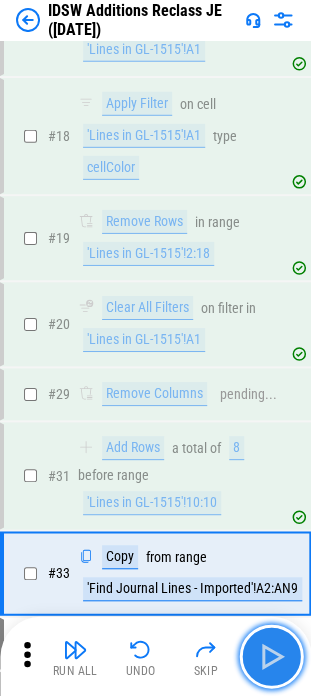 drag, startPoint x: 261, startPoint y: 668, endPoint x: 251, endPoint y: 663, distance: 11.18034 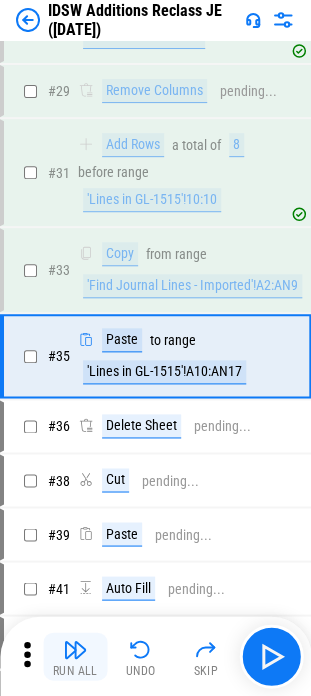 click at bounding box center (75, 649) 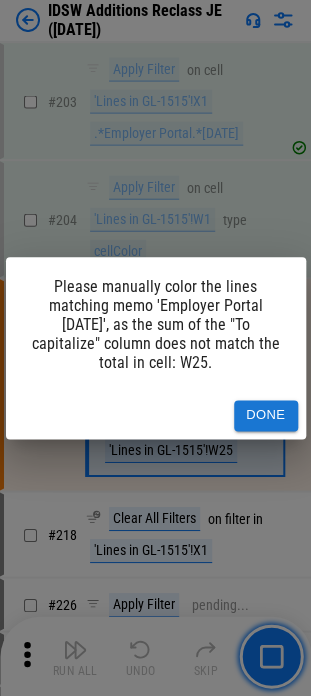 scroll, scrollTop: 3252, scrollLeft: 0, axis: vertical 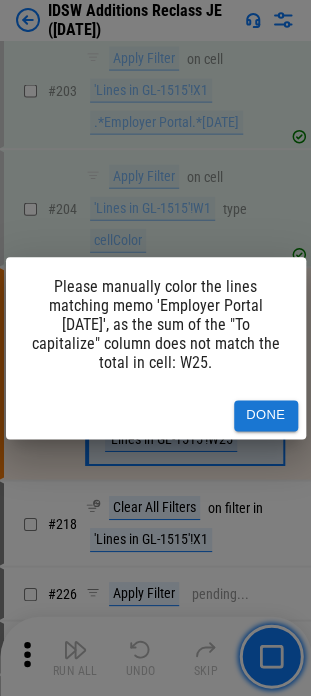 click on "Please manually color the lines matching memo 'Employer Portal June 2025', as the sum of the "To capitalize" column does not match the total in cell:
W25." at bounding box center [156, 324] 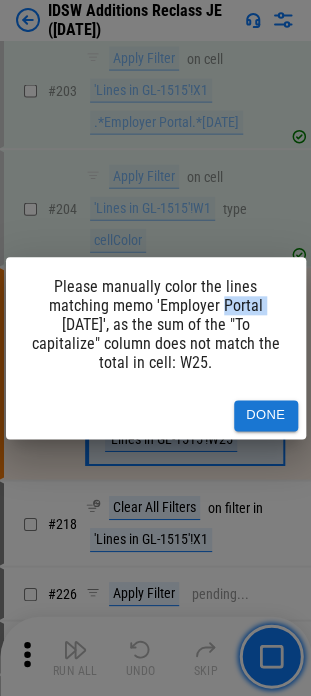 click on "Please manually color the lines matching memo 'Employer Portal June 2025', as the sum of the "To capitalize" column does not match the total in cell:
W25." at bounding box center [156, 324] 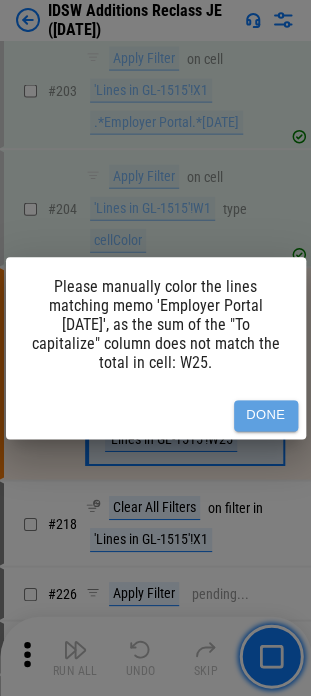 click on "Done" at bounding box center (266, 415) 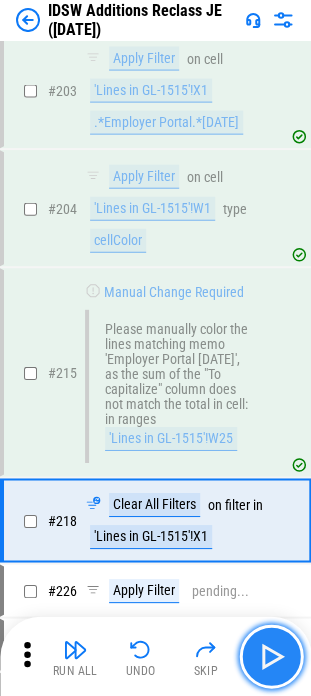 click at bounding box center [271, 656] 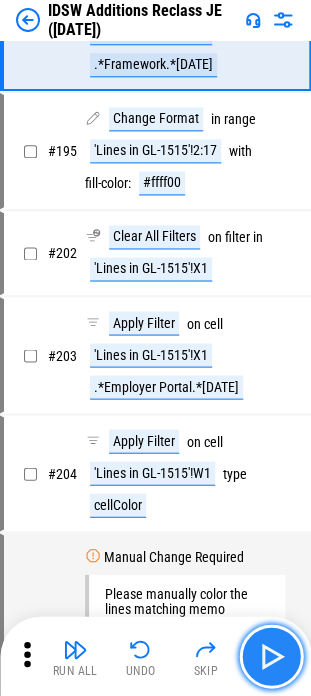 click at bounding box center [271, 656] 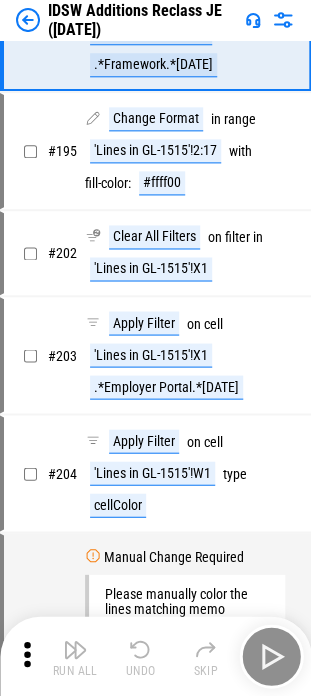 scroll, scrollTop: 2918, scrollLeft: 0, axis: vertical 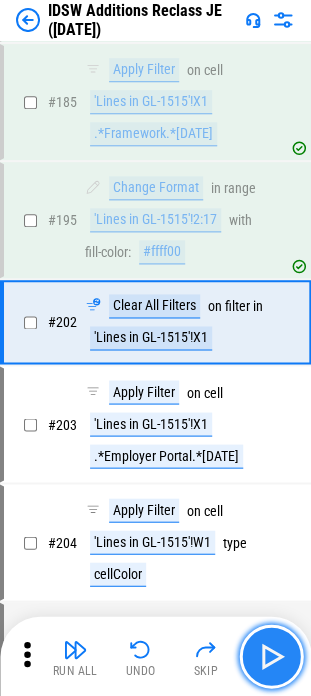 click at bounding box center [271, 656] 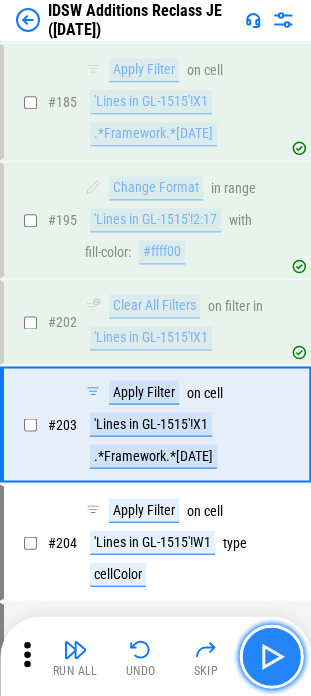 click at bounding box center (271, 656) 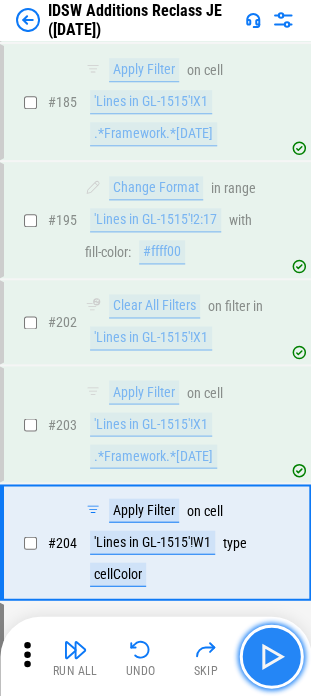 click at bounding box center (271, 656) 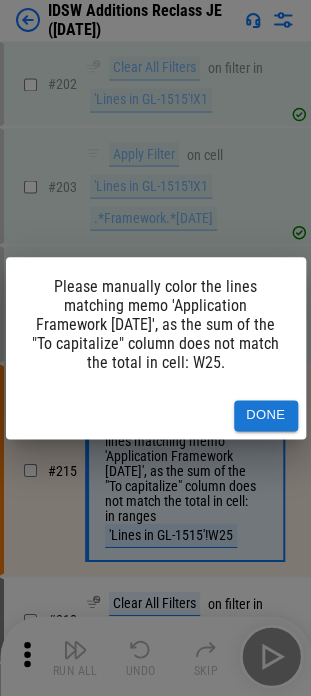 scroll, scrollTop: 3260, scrollLeft: 0, axis: vertical 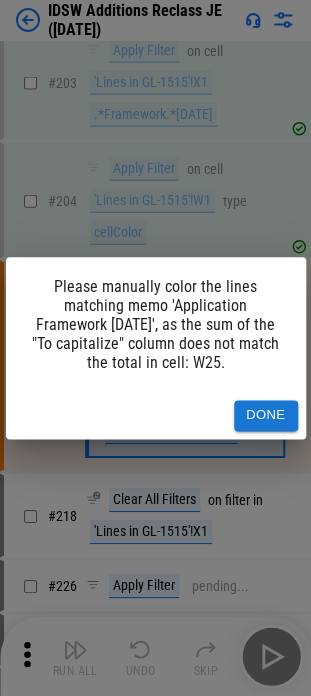 click on "Done" at bounding box center [266, 415] 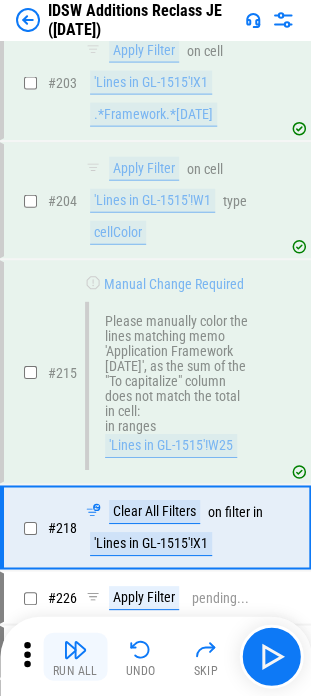 click at bounding box center (75, 649) 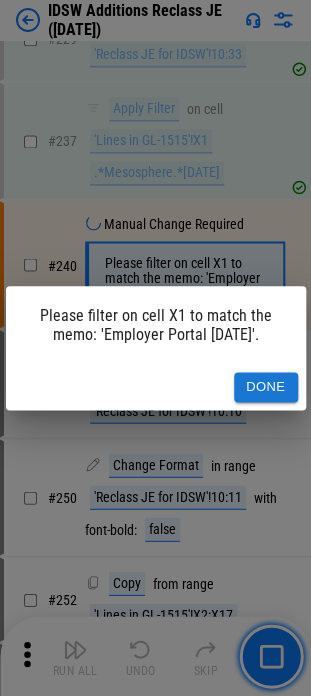 scroll, scrollTop: 3840, scrollLeft: 0, axis: vertical 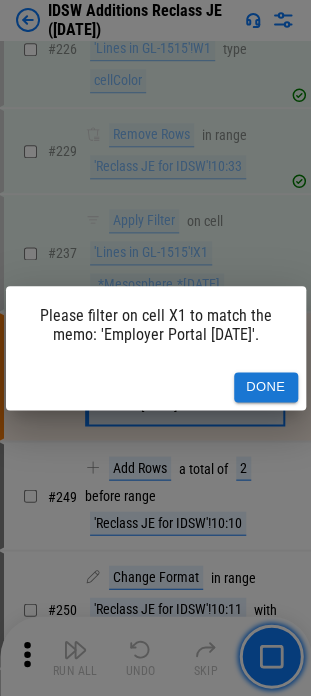 click on "Done" at bounding box center [266, 387] 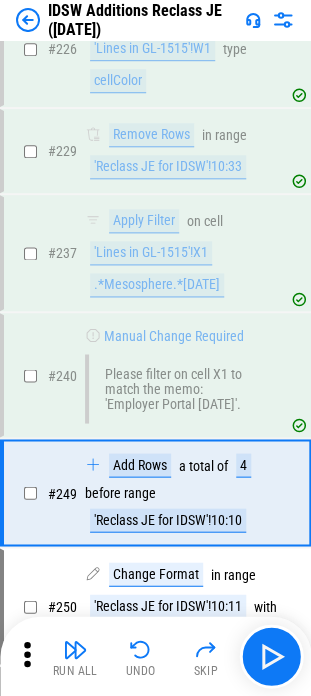 click on "Run All" at bounding box center (75, 656) 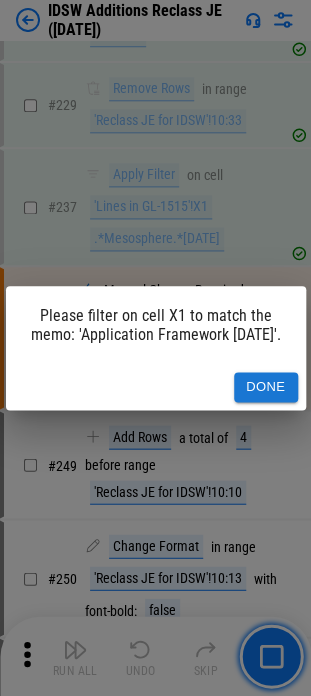 scroll, scrollTop: 3848, scrollLeft: 0, axis: vertical 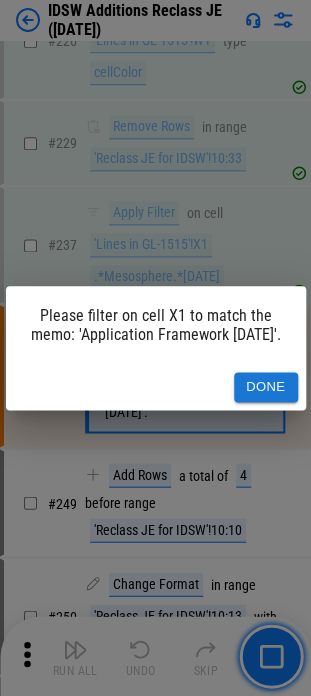 click on "Done" at bounding box center (156, 387) 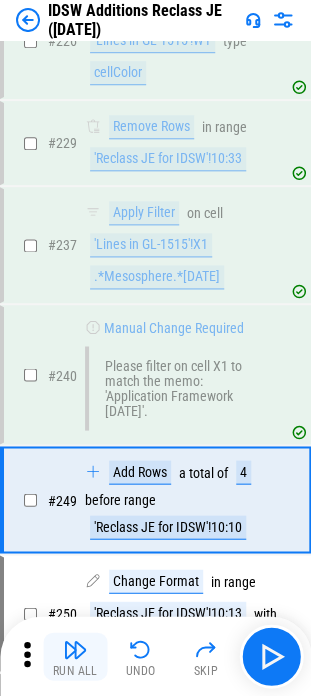 click at bounding box center [75, 649] 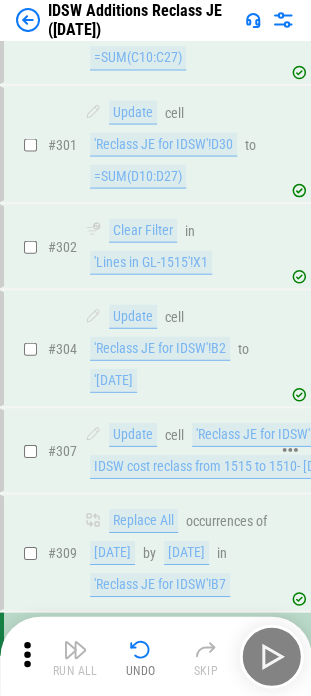 scroll, scrollTop: 5976, scrollLeft: 0, axis: vertical 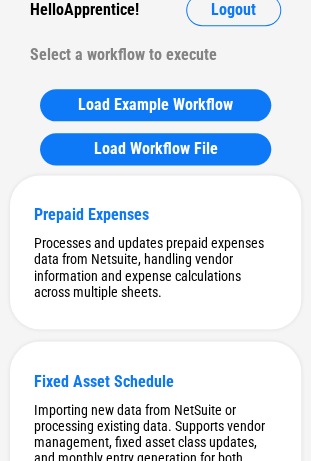 click on "Select a workflow to execute" at bounding box center [155, 55] 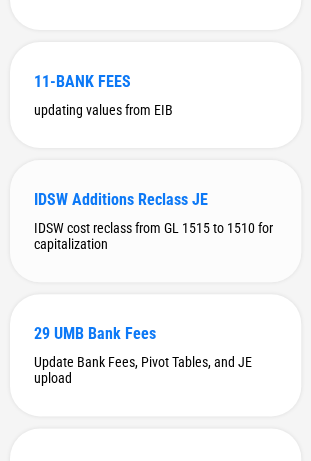 click on "IDSW Additions Reclass JE" at bounding box center [155, 199] 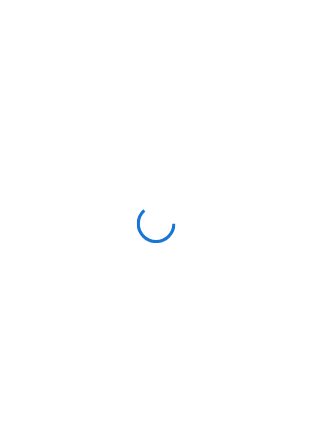 scroll, scrollTop: 0, scrollLeft: 0, axis: both 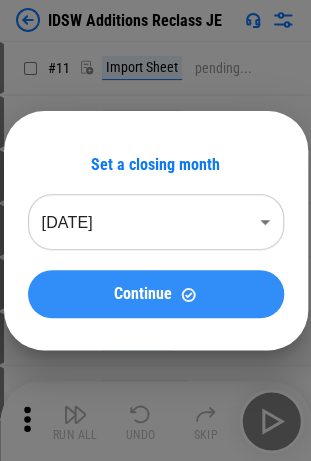 click on "Continue" at bounding box center (156, 294) 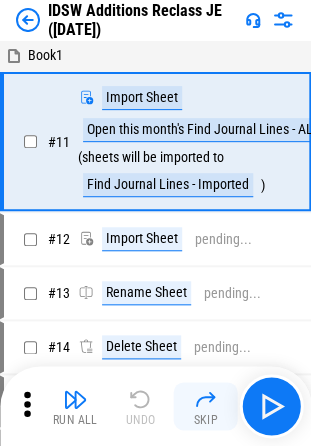 click on "Skip" at bounding box center (206, 406) 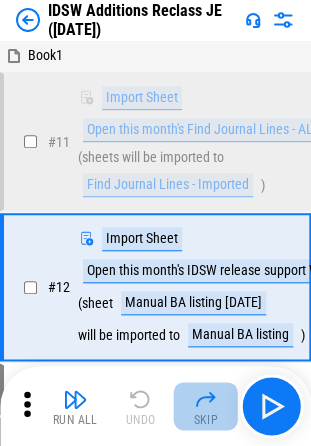 click at bounding box center (206, 399) 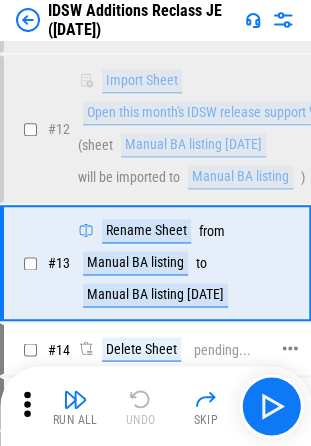 scroll, scrollTop: 195, scrollLeft: 0, axis: vertical 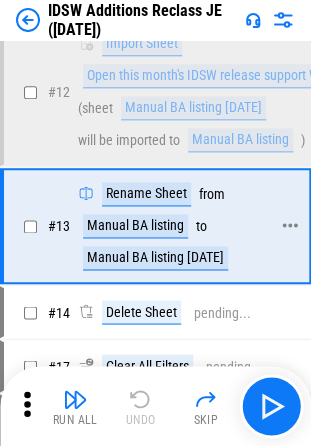 click on "Manual BA listing [DATE]" at bounding box center [155, 258] 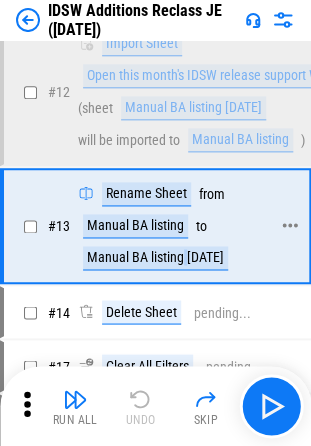 click on "Manual BA listing [DATE]" at bounding box center (155, 258) 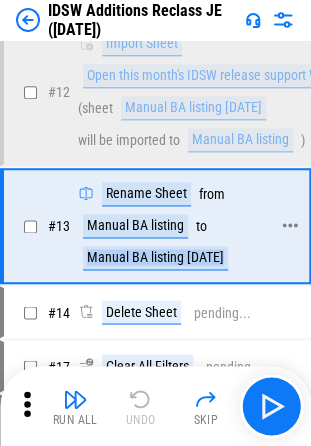 click on "Manual BA listing [DATE]" at bounding box center [155, 258] 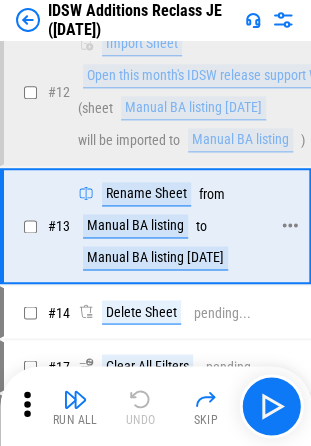 click on "# 13 Rename Sheet from Manual BA listing to Manual BA listing Jun 25" at bounding box center [154, 226] 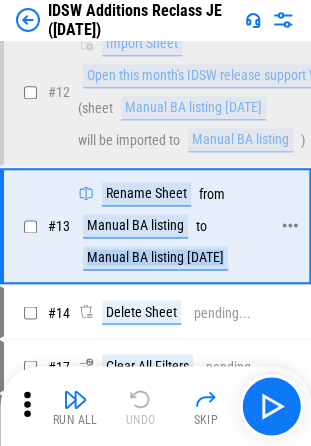 click on "# 13 Rename Sheet from Manual BA listing to Manual BA listing Jun 25" at bounding box center (154, 226) 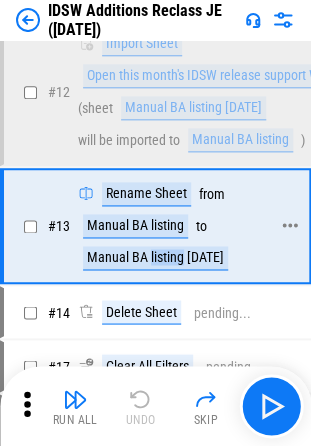 click on "Manual BA listing [DATE]" at bounding box center [155, 258] 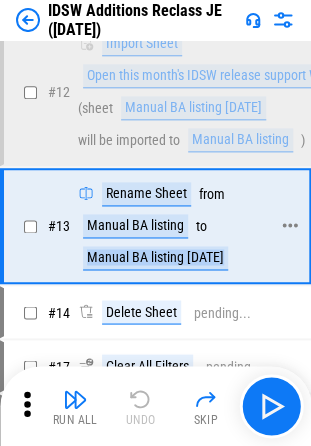 click on "Manual BA listing [DATE]" at bounding box center [155, 258] 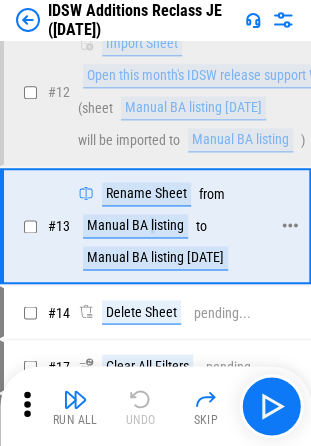 click on "Rename Sheet from Manual BA listing to Manual BA listing Jun 25" at bounding box center (181, 226) 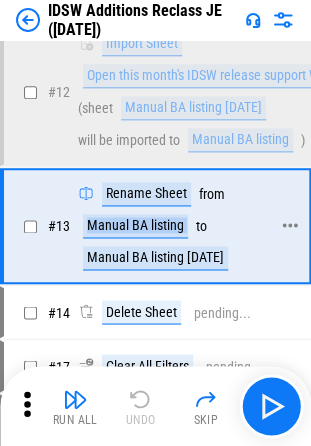 click on "Rename Sheet from Manual BA listing to Manual BA listing Jun 25" at bounding box center (181, 226) 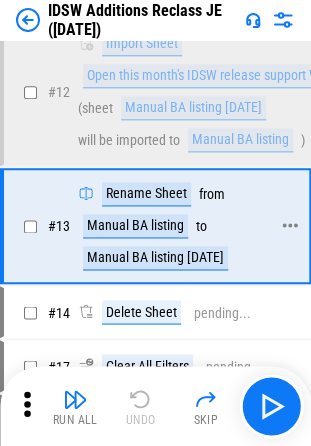 click on "Manual BA listing [DATE]" at bounding box center (155, 258) 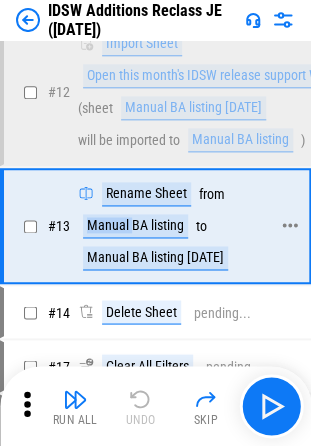 click on "Rename Sheet from Manual BA listing to Manual BA listing Jun 25" at bounding box center (181, 226) 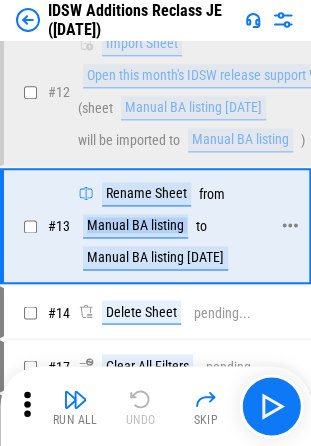 click on "Rename Sheet from Manual BA listing to Manual BA listing Jun 25" at bounding box center [181, 226] 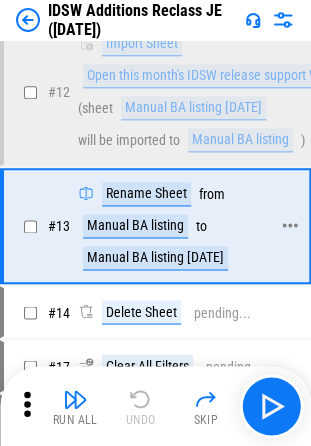 click on "Manual BA listing [DATE]" at bounding box center (155, 258) 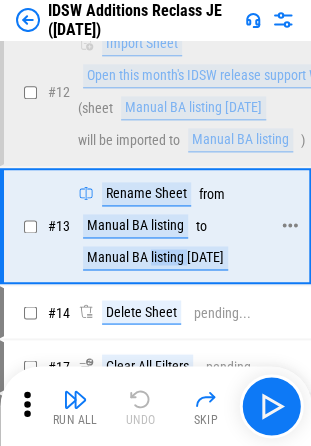 click on "Manual BA listing [DATE]" at bounding box center (155, 258) 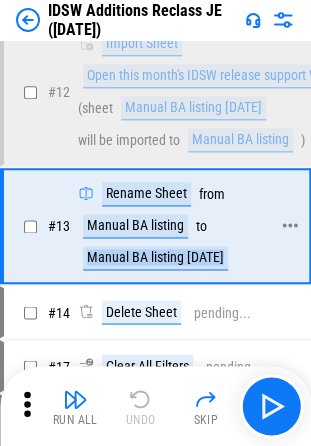 click on "Manual BA listing [DATE]" at bounding box center [155, 258] 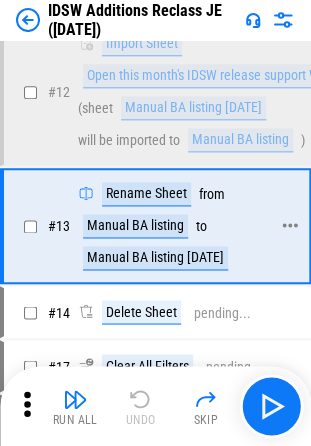 click on "Manual BA listing" at bounding box center [135, 226] 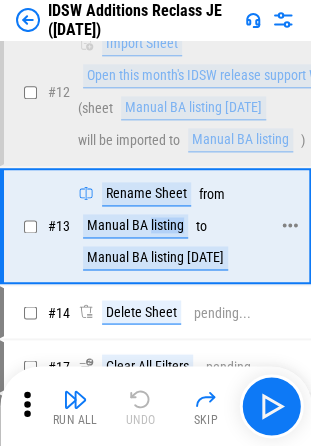 click on "Manual BA listing" at bounding box center [135, 226] 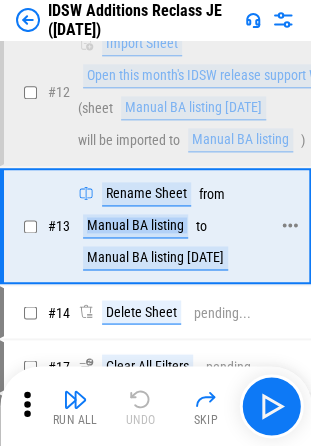 click on "Manual BA listing" at bounding box center (135, 226) 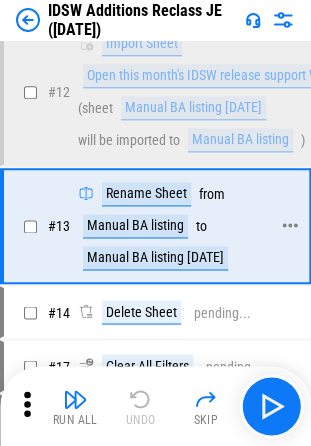 click on "Manual BA listing" at bounding box center (135, 226) 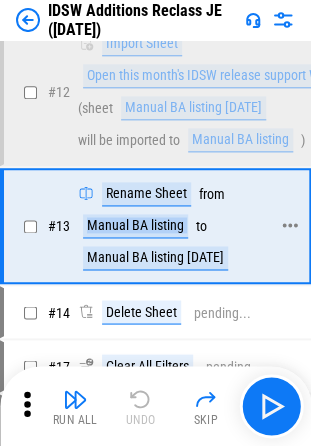 click on "Manual BA listing" at bounding box center [135, 226] 